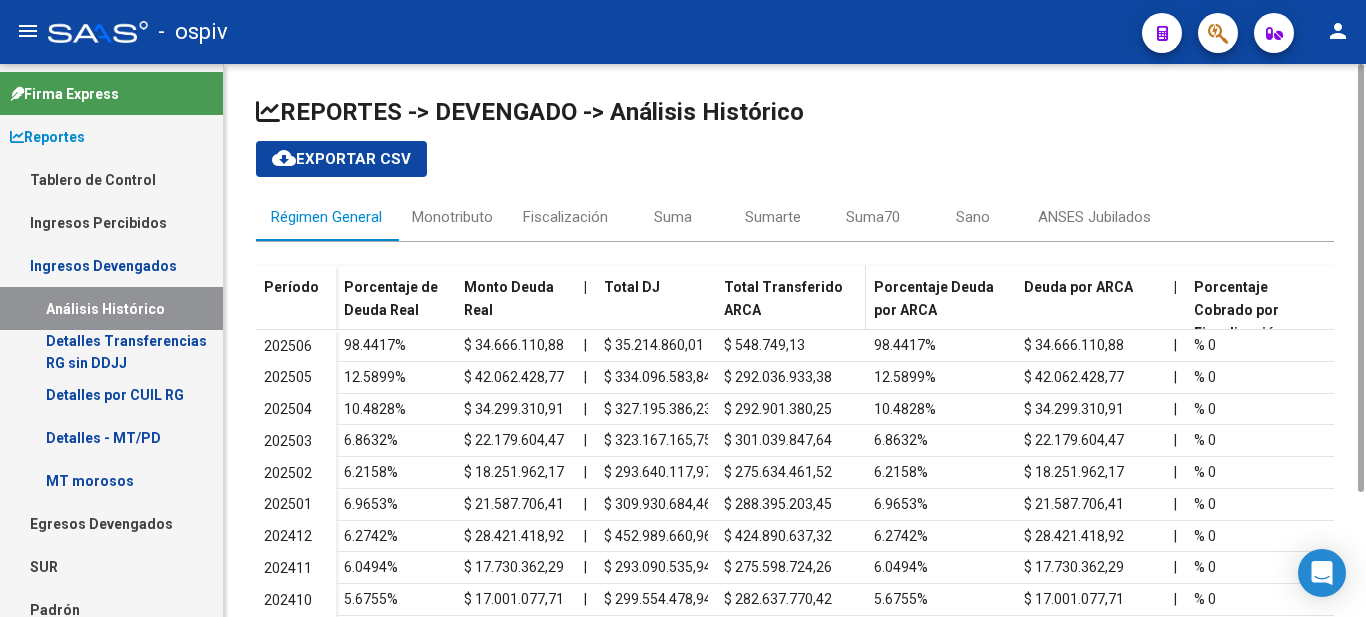scroll, scrollTop: 0, scrollLeft: 0, axis: both 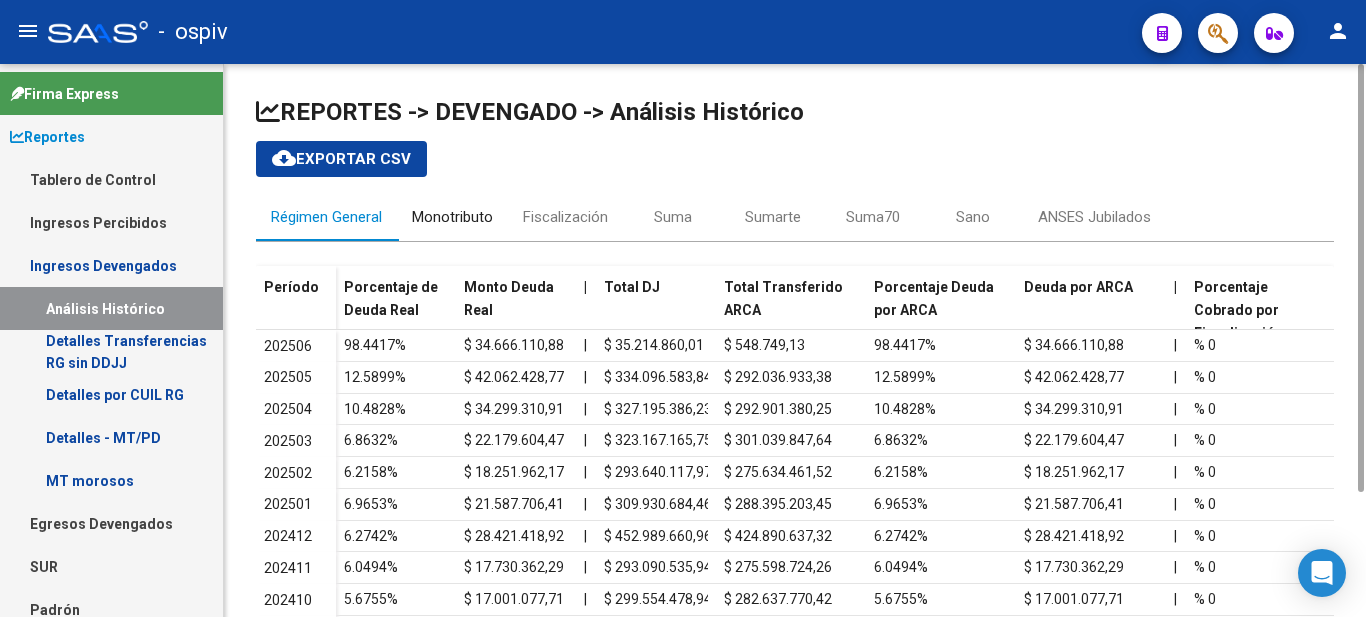 click on "Monotributo" at bounding box center [452, 217] 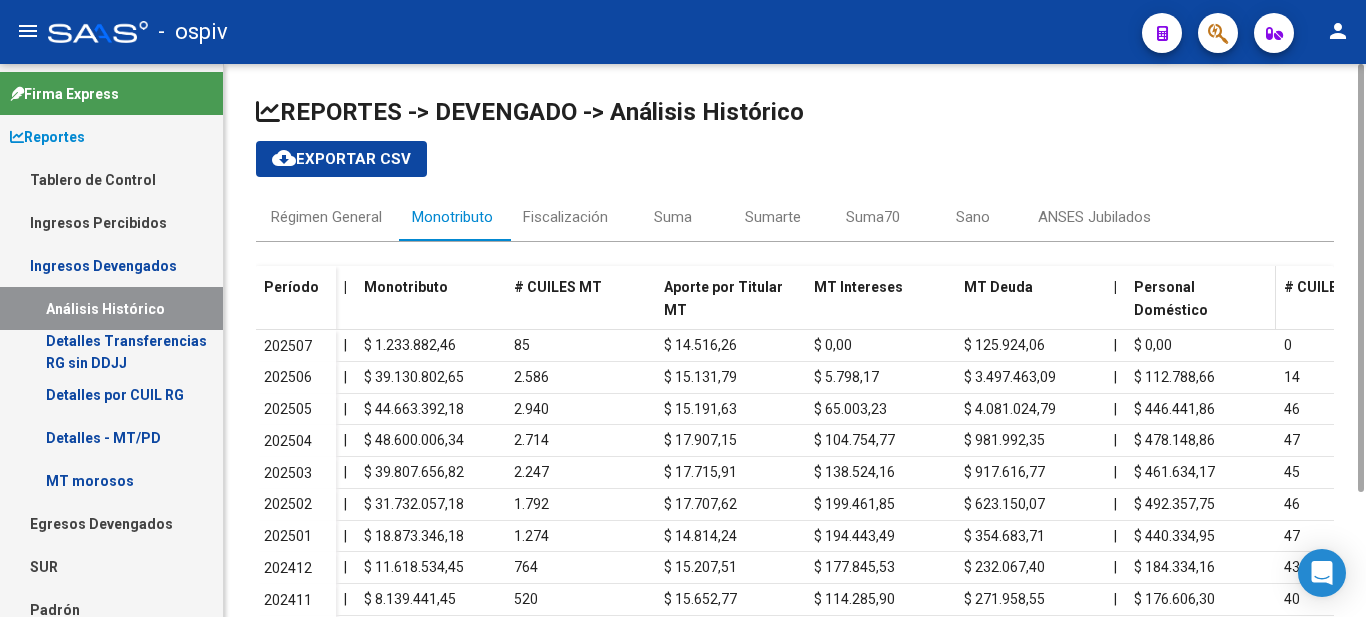 click on "Personal Doméstico" at bounding box center [1201, 299] 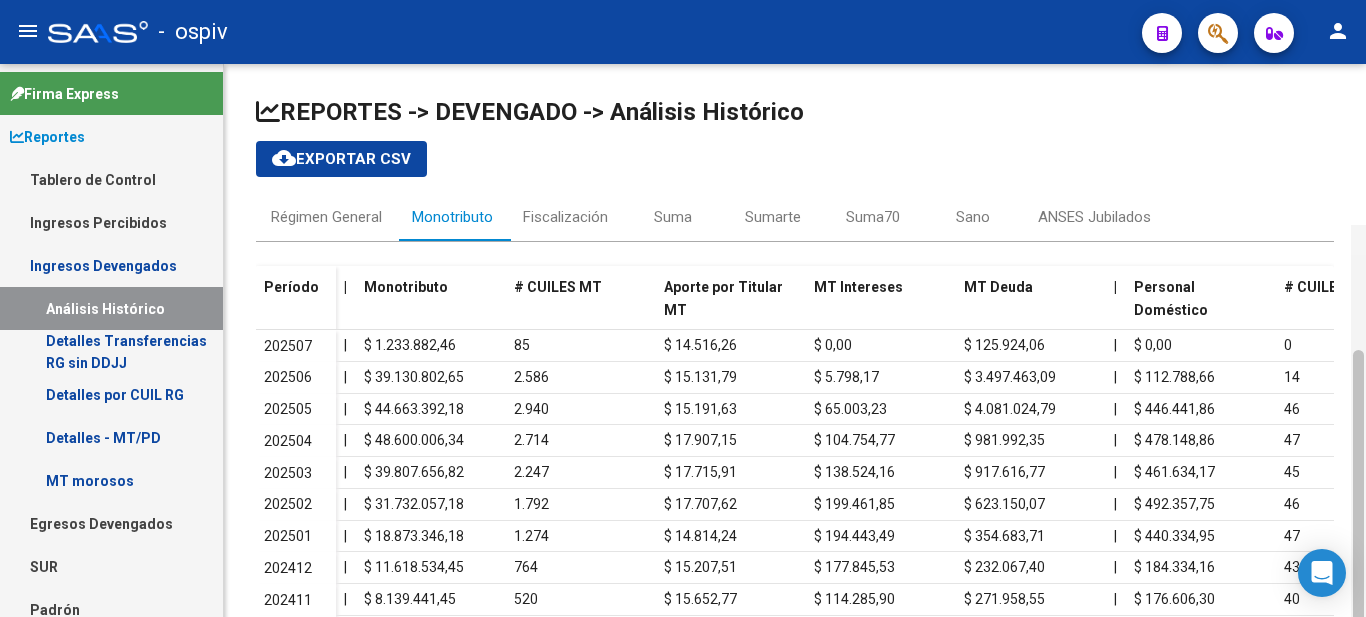 scroll, scrollTop: 161, scrollLeft: 0, axis: vertical 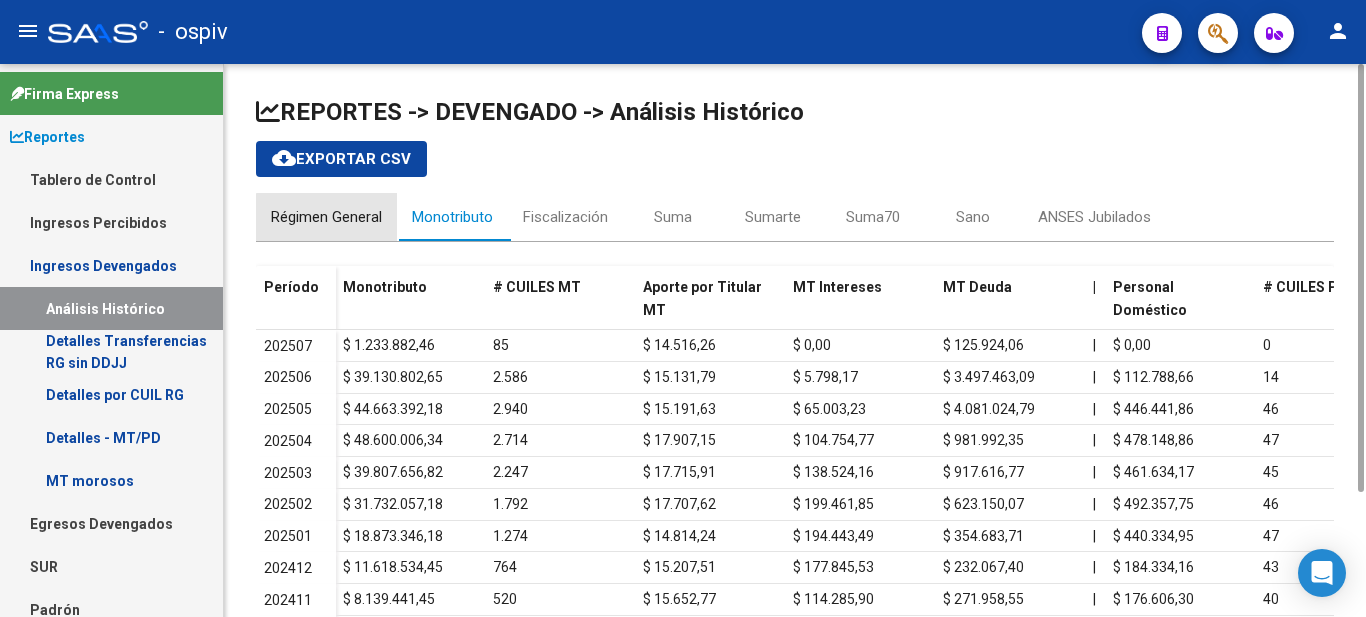 click on "Régimen General" at bounding box center [326, 217] 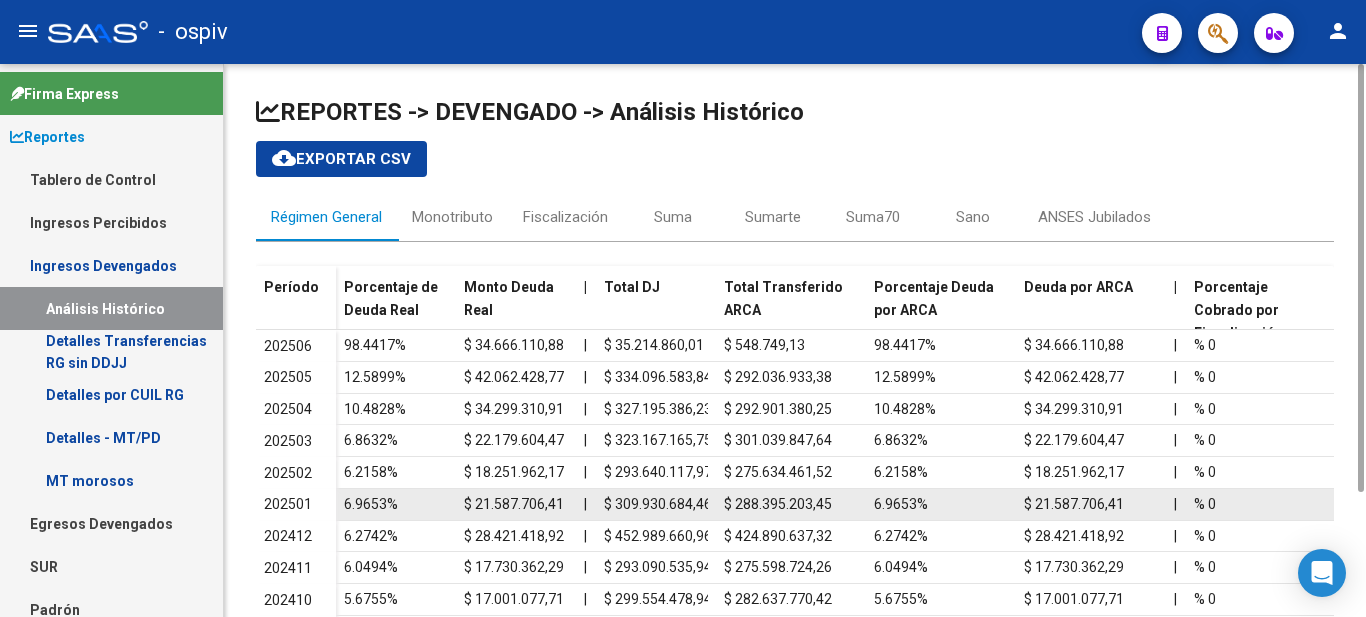 scroll, scrollTop: 161, scrollLeft: 0, axis: vertical 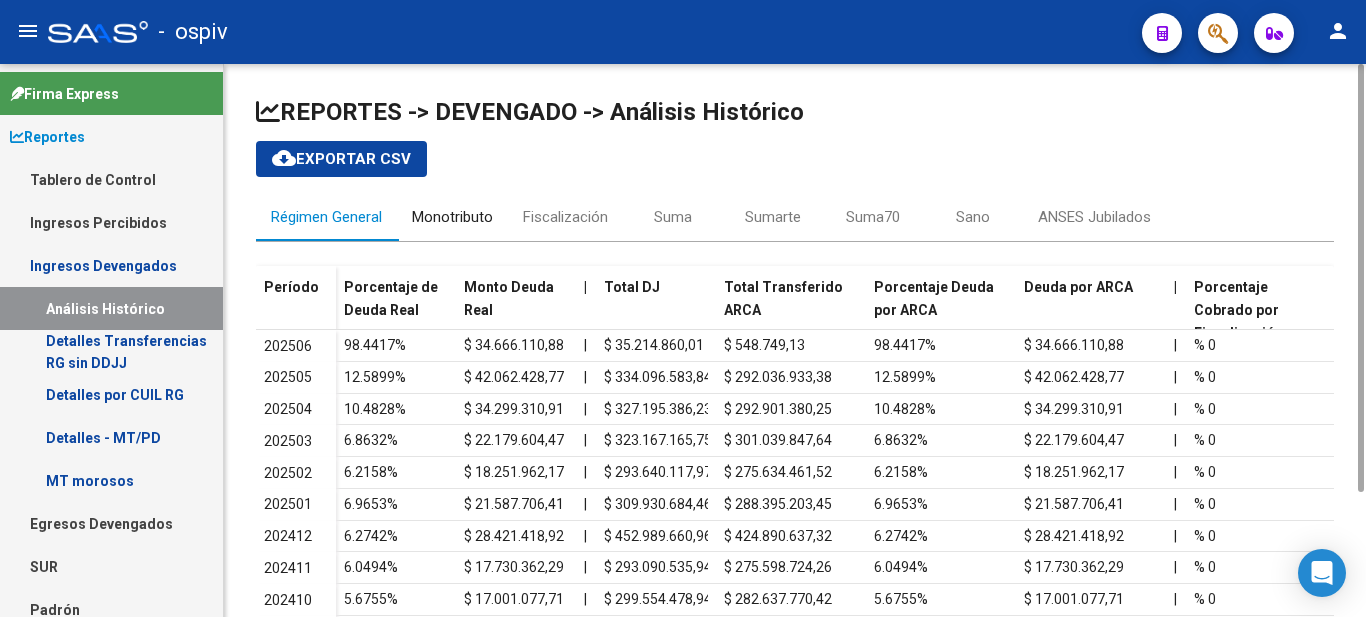 click on "Monotributo" at bounding box center (452, 217) 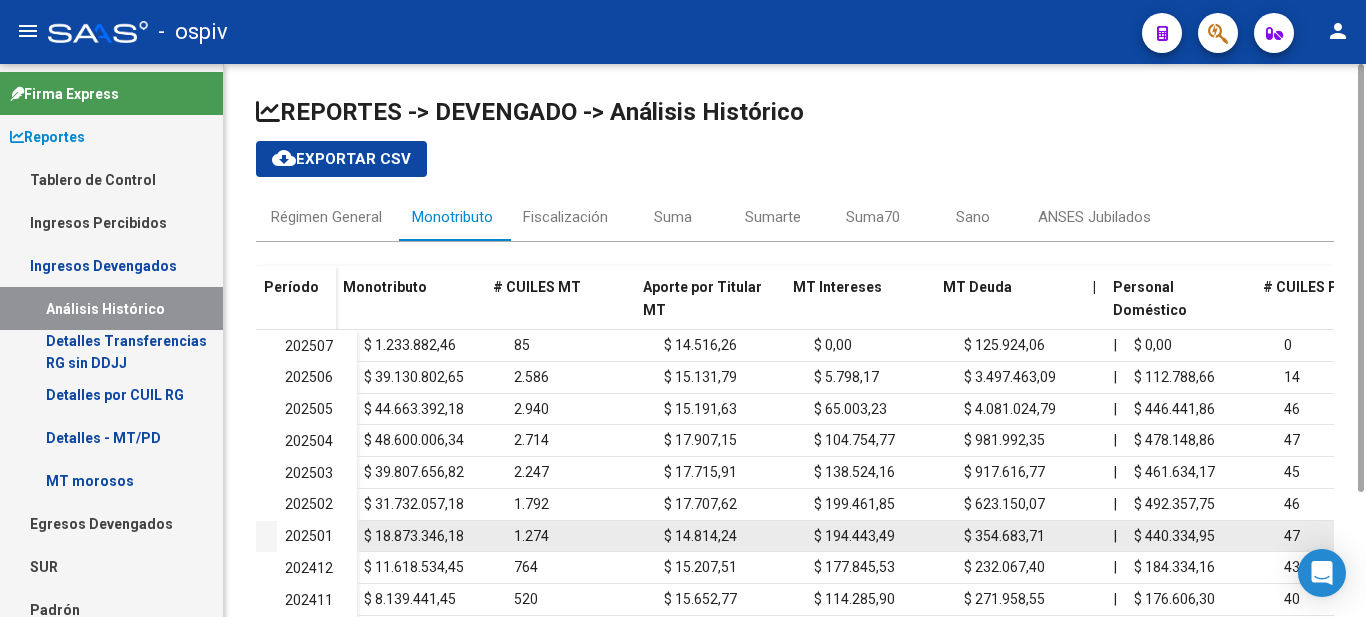 scroll, scrollTop: 161, scrollLeft: 0, axis: vertical 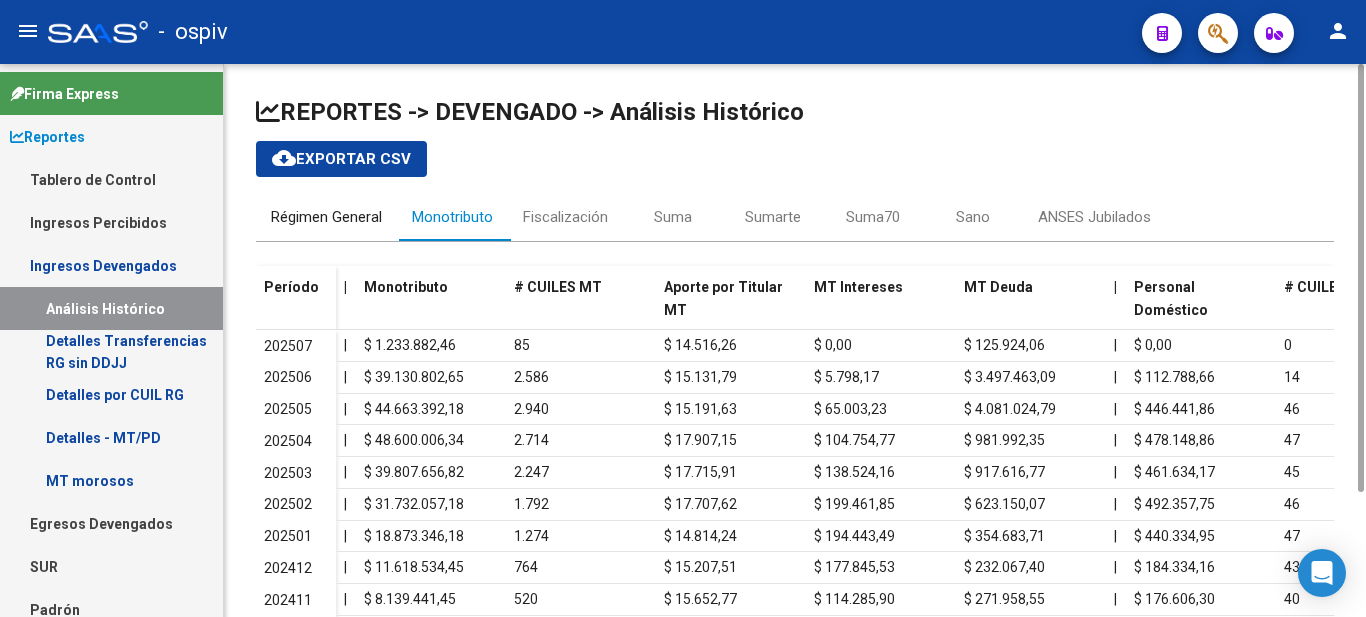 click on "Régimen General" at bounding box center [326, 217] 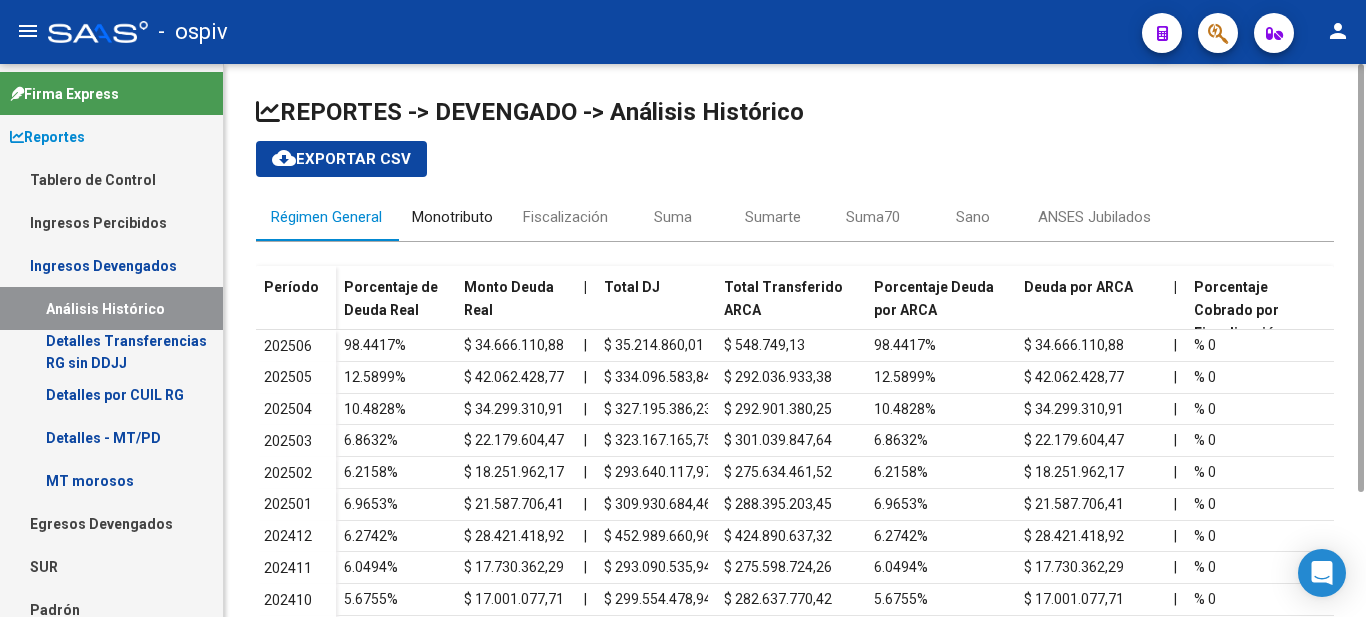 click on "Monotributo" at bounding box center (452, 217) 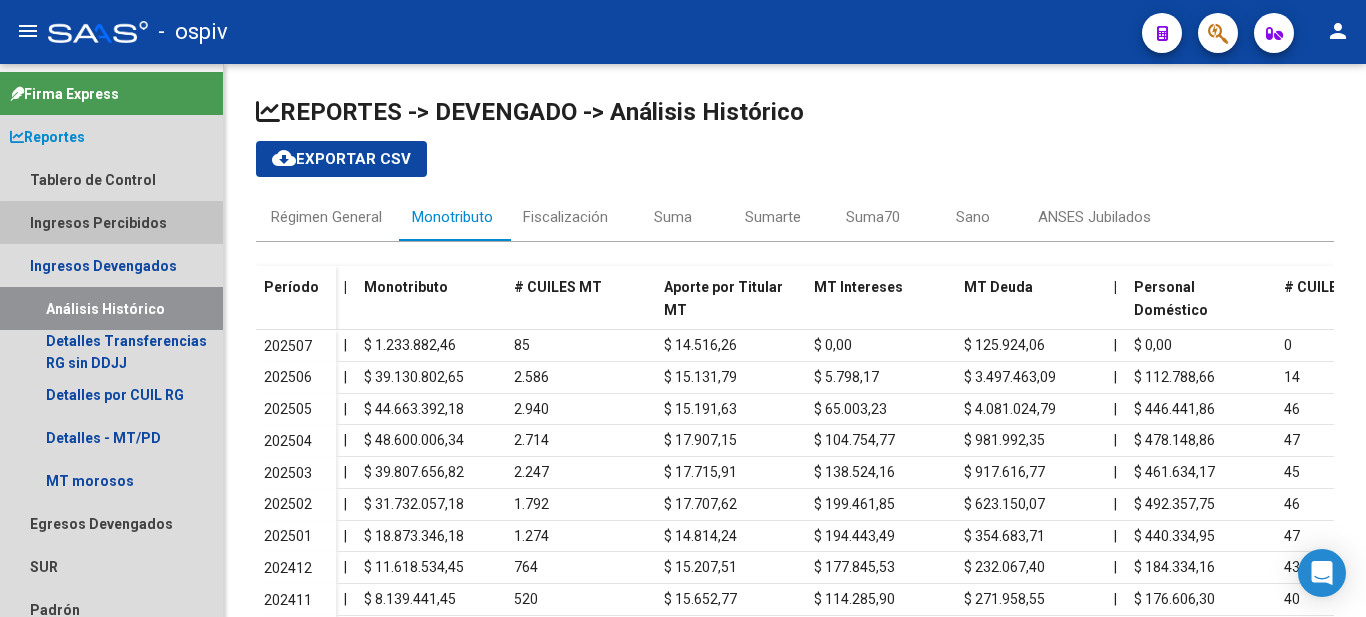click on "Ingresos Percibidos" at bounding box center [111, 222] 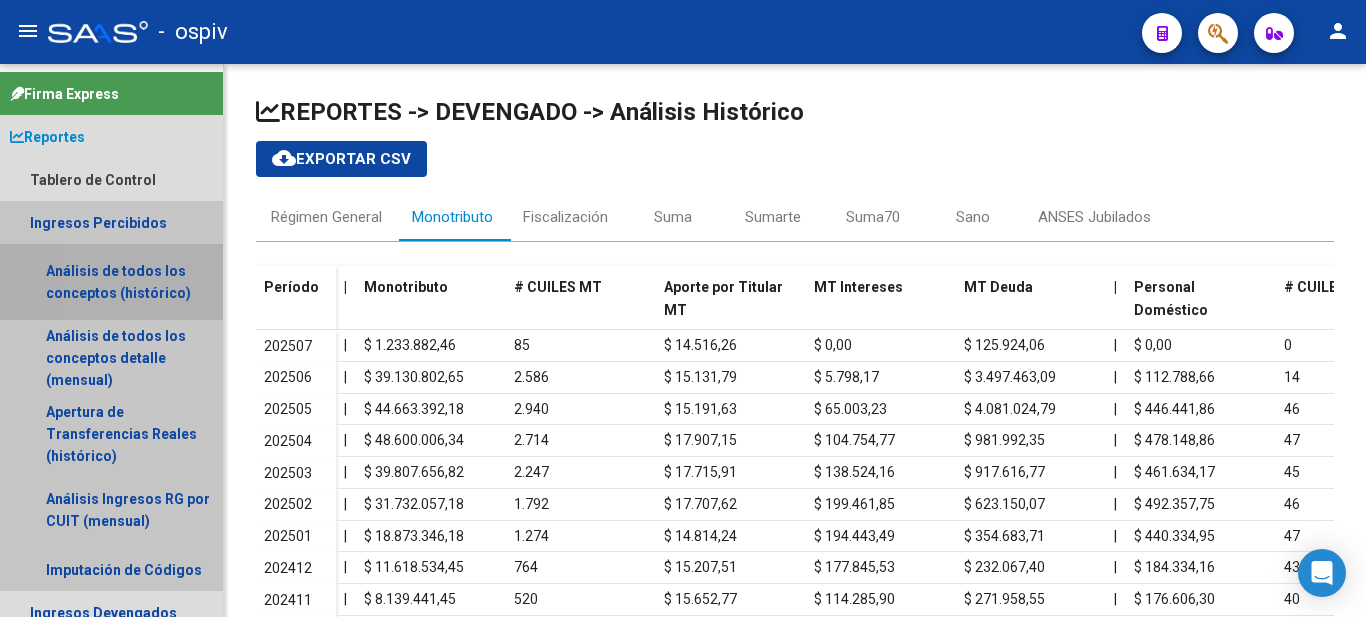 click on "Análisis de todos los conceptos (histórico)" at bounding box center [111, 282] 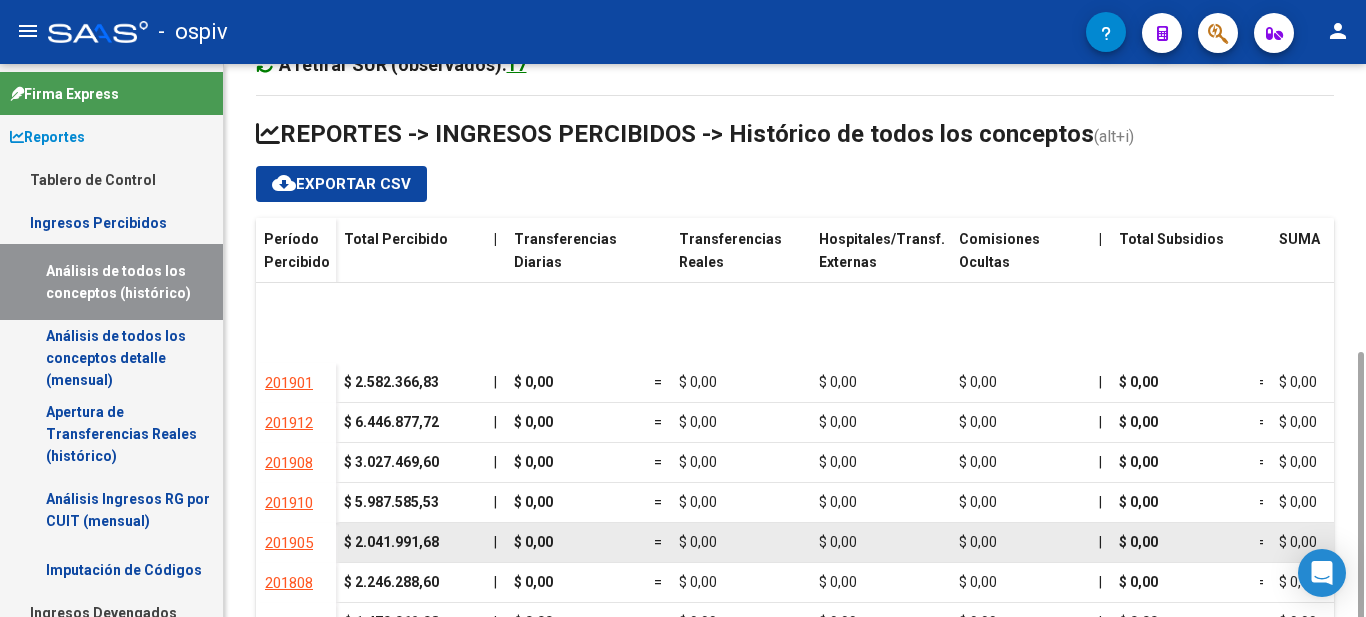 scroll, scrollTop: 295, scrollLeft: 0, axis: vertical 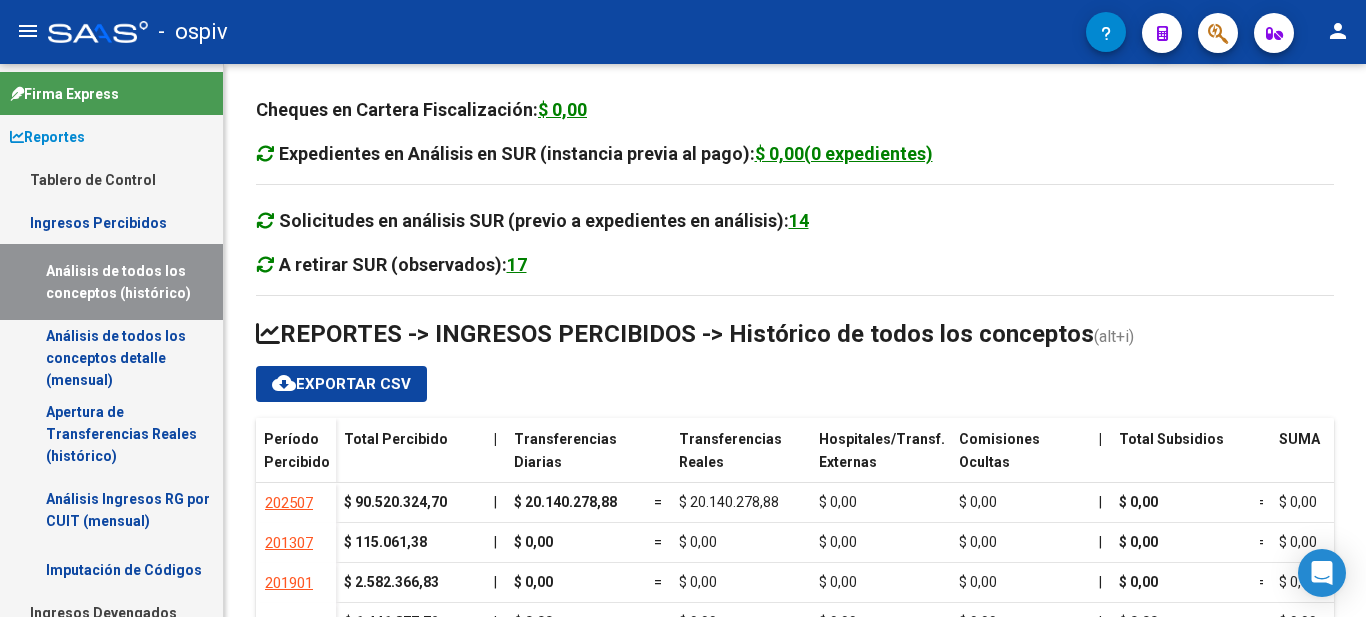 click on "Análisis de todos los conceptos detalle (mensual)" at bounding box center (111, 358) 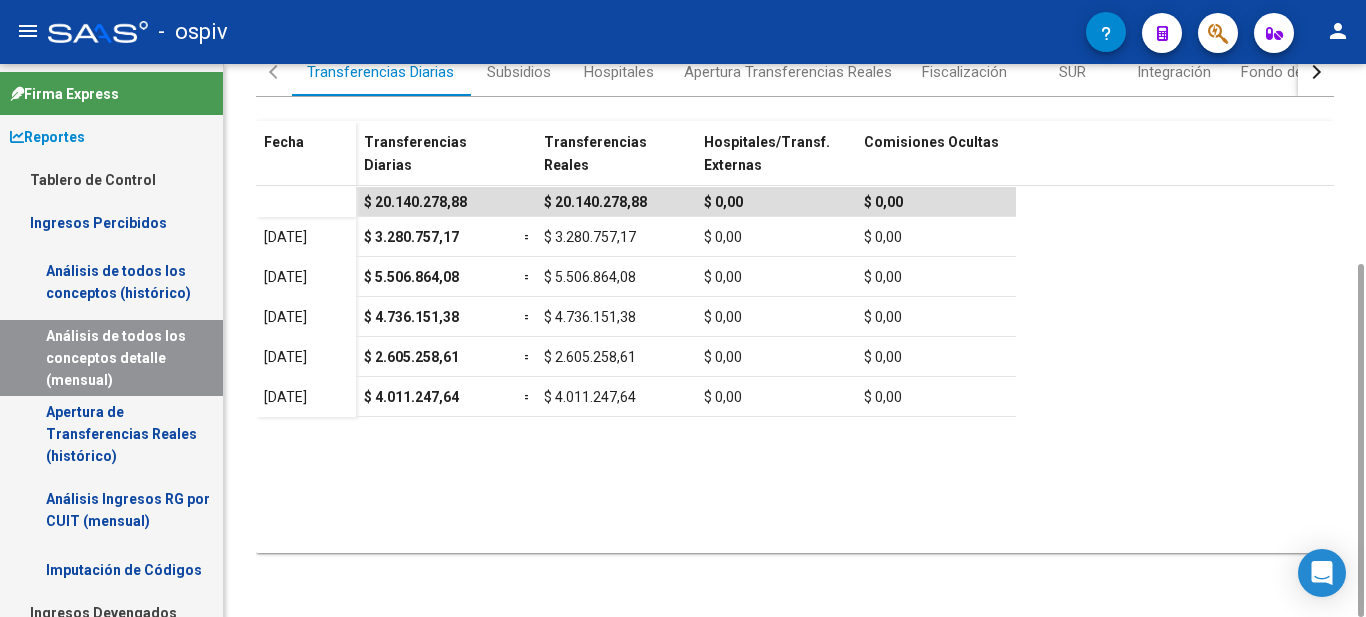 scroll, scrollTop: 0, scrollLeft: 0, axis: both 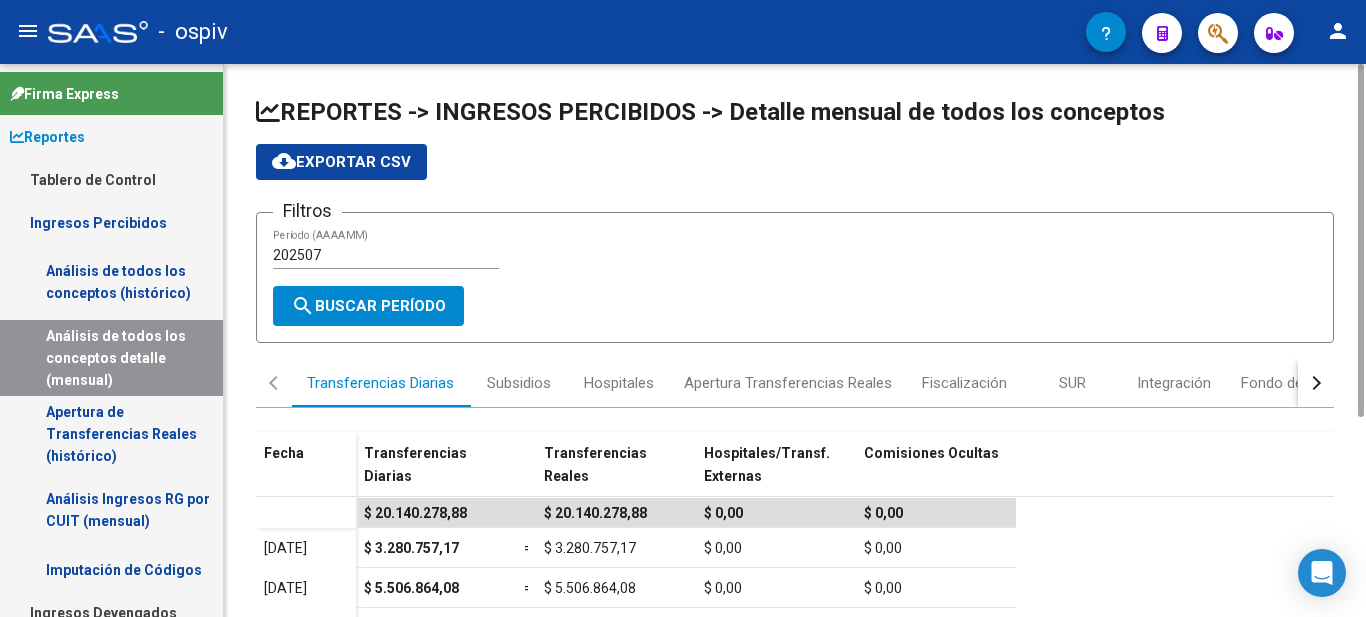 click on "202507 Período (AAAAMM)" 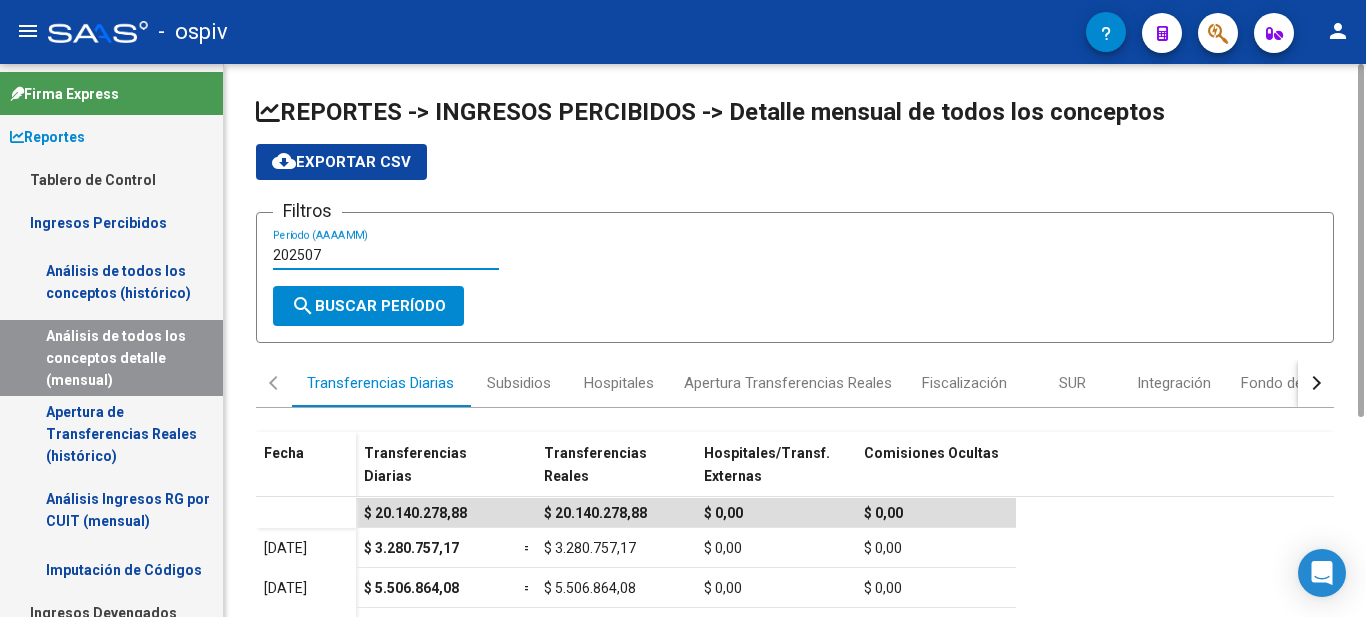 click on "202507 Período (AAAAMM)" 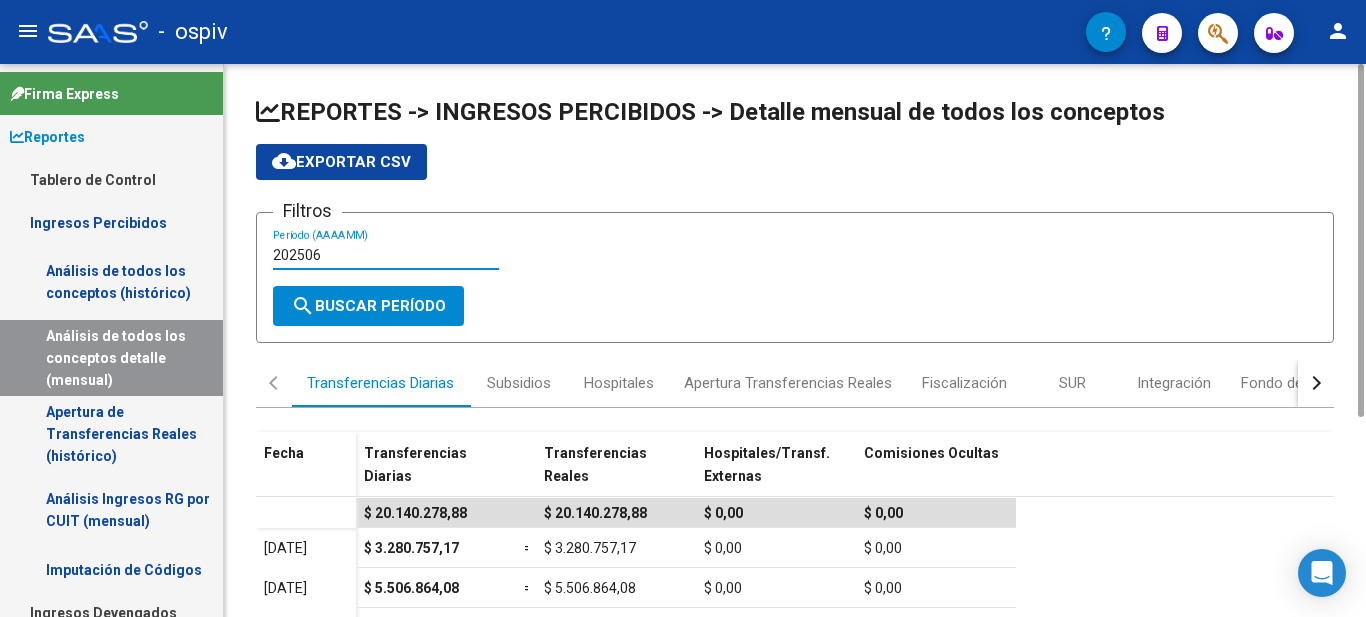 type on "202506" 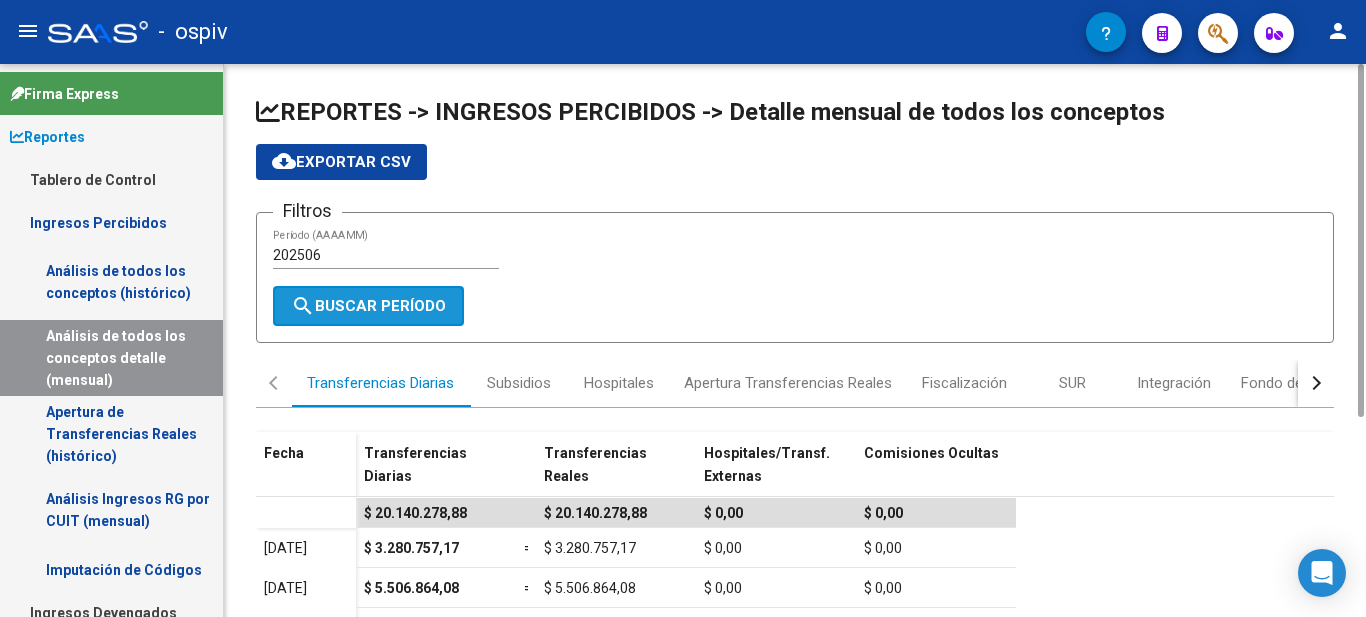 click on "search  Buscar Período" 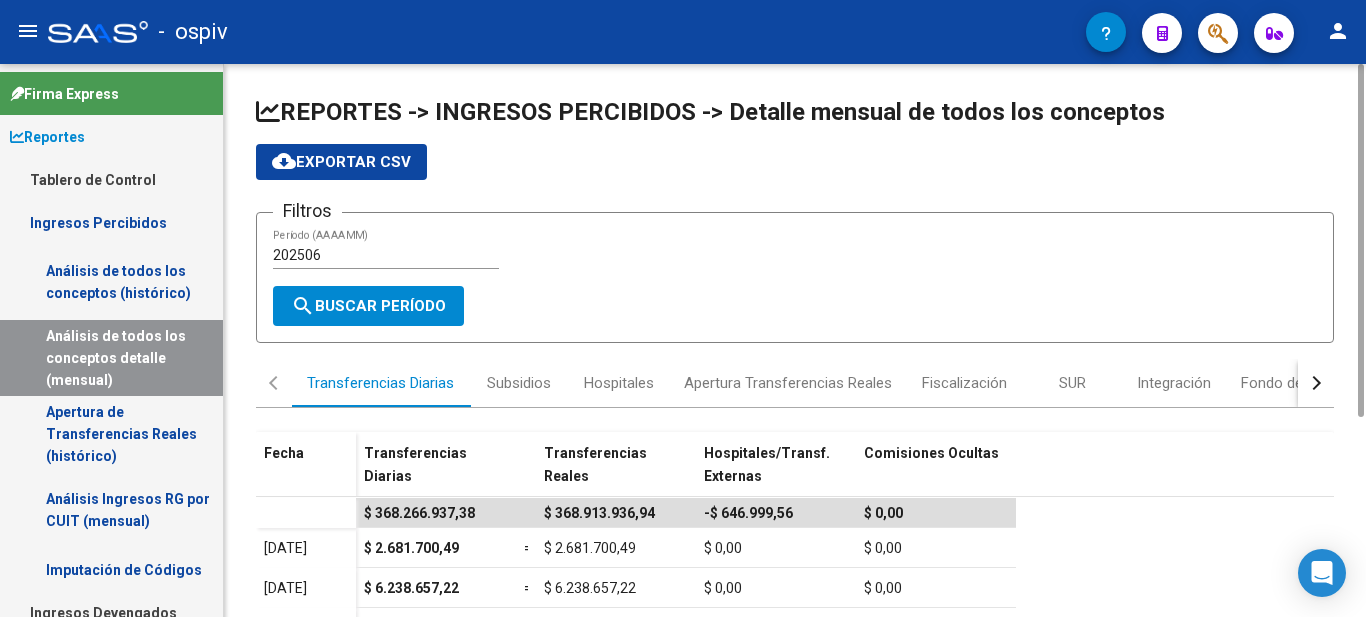 scroll, scrollTop: 311, scrollLeft: 0, axis: vertical 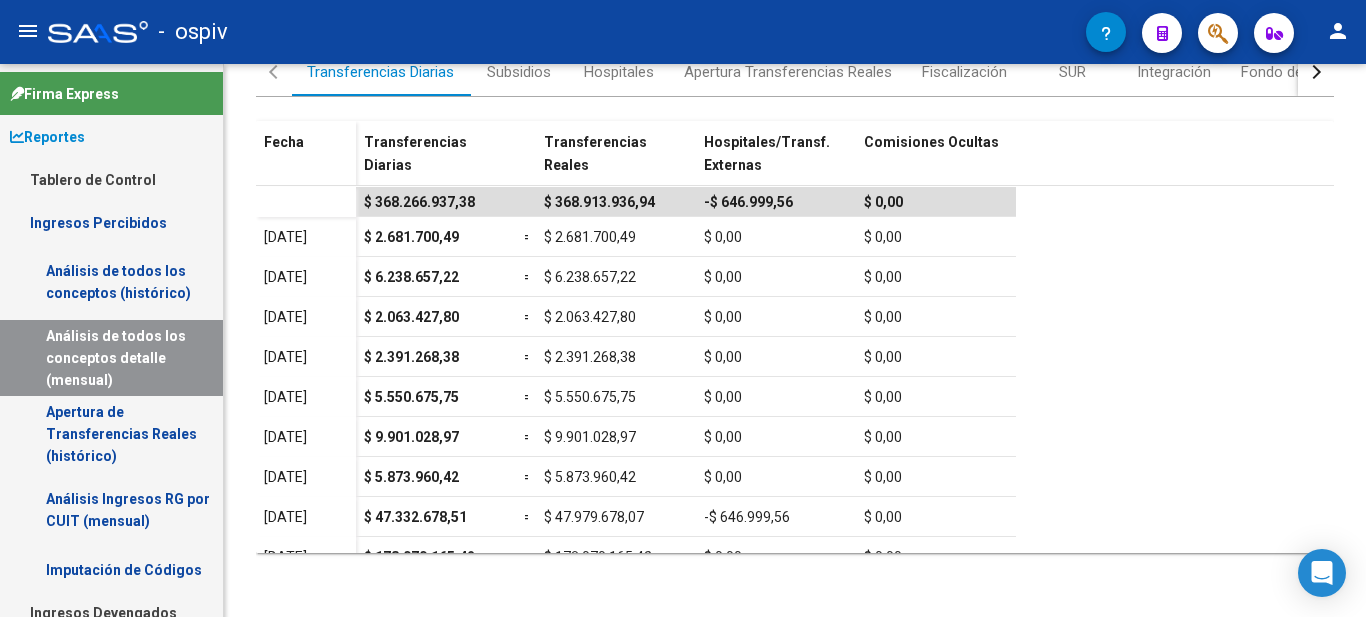 click on "Apertura de Transferencias Reales (histórico)" at bounding box center [111, 434] 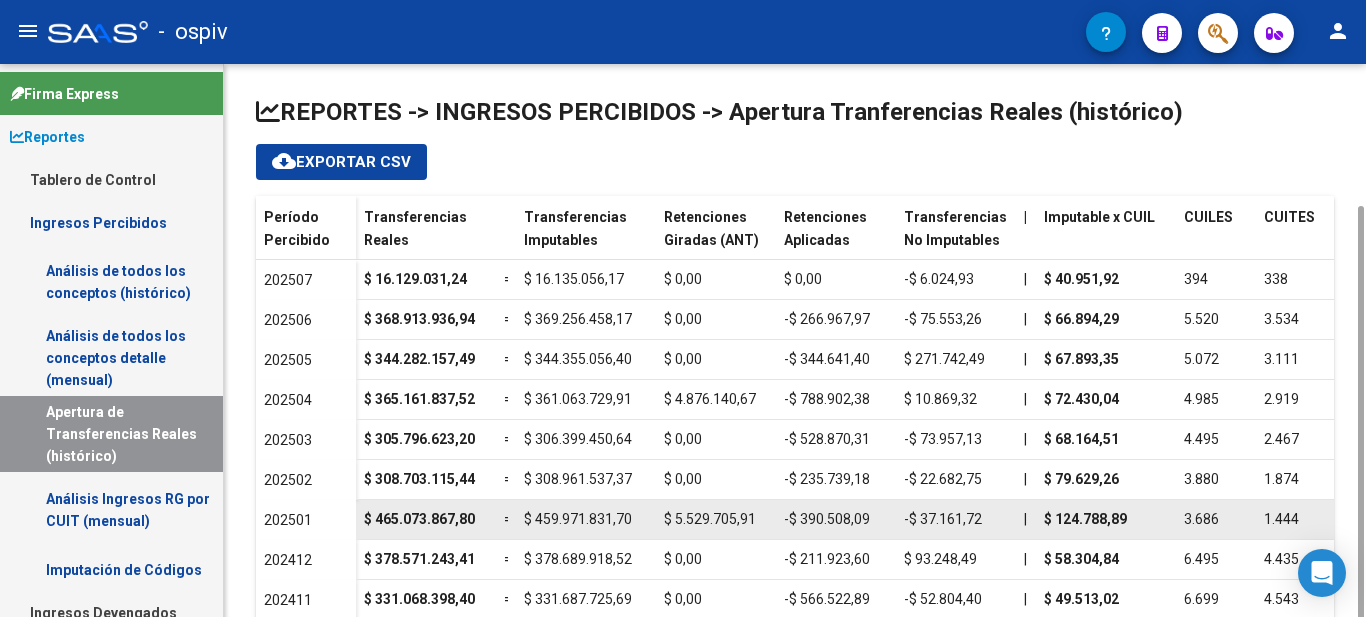 scroll, scrollTop: 75, scrollLeft: 0, axis: vertical 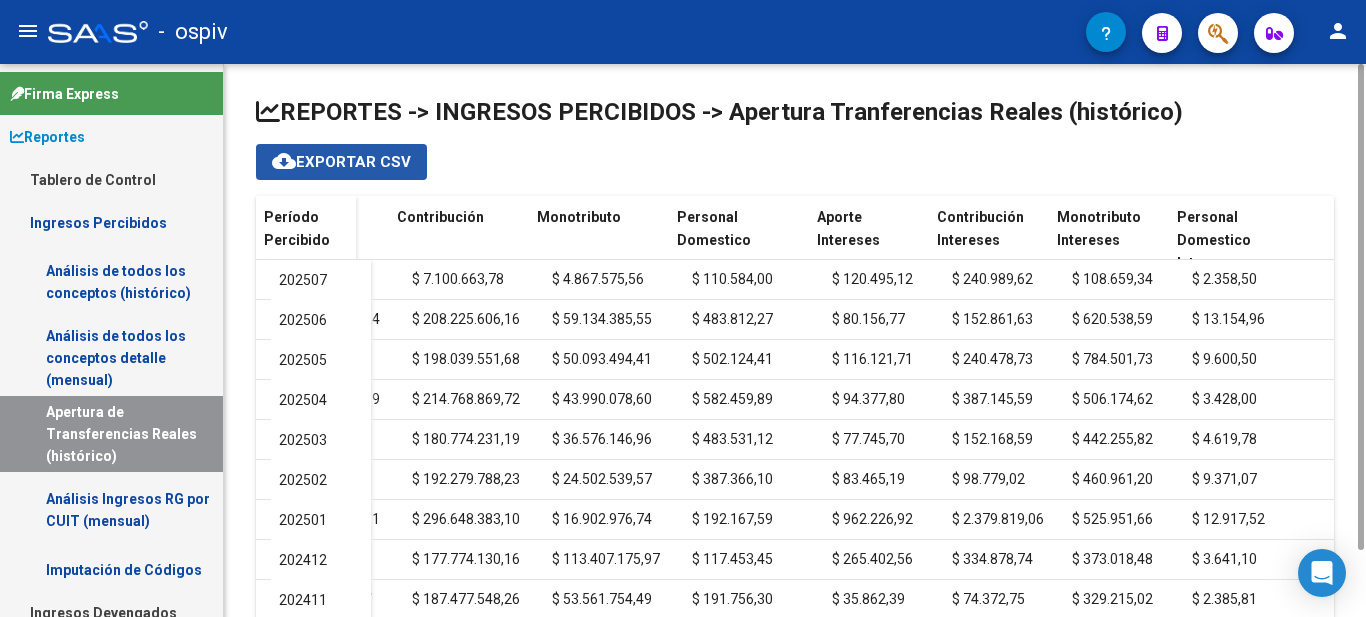 click on "cloud_download  Exportar CSV" 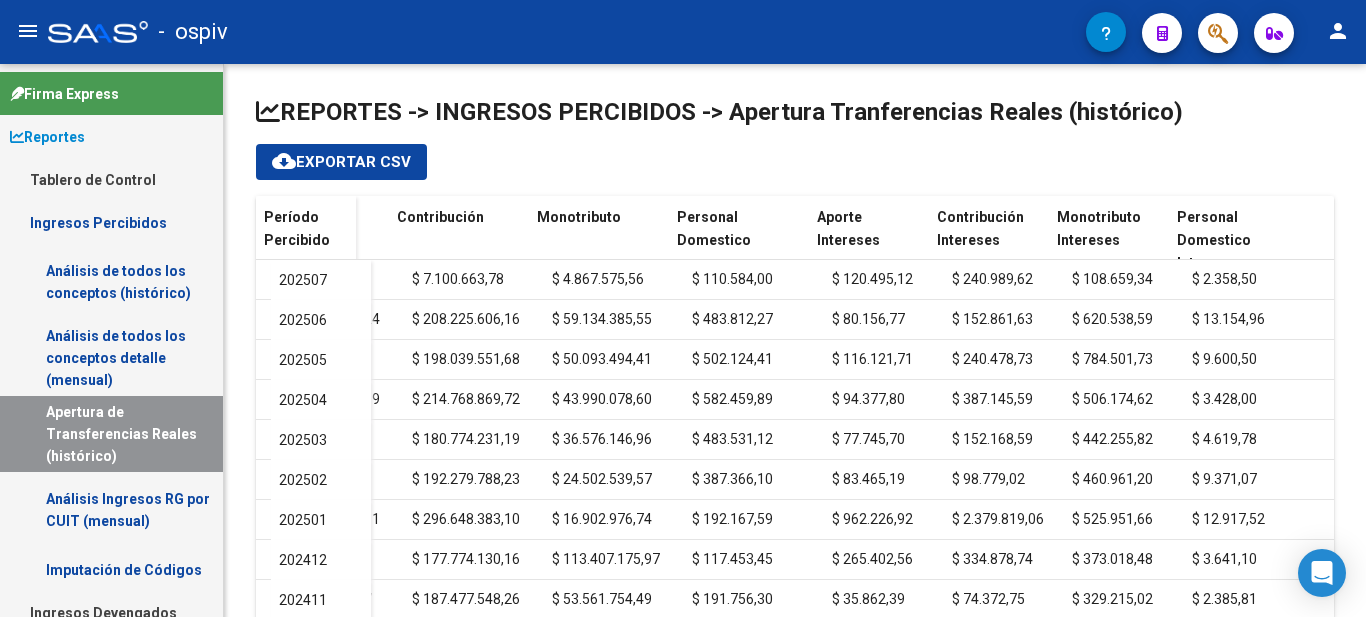 scroll, scrollTop: 200, scrollLeft: 0, axis: vertical 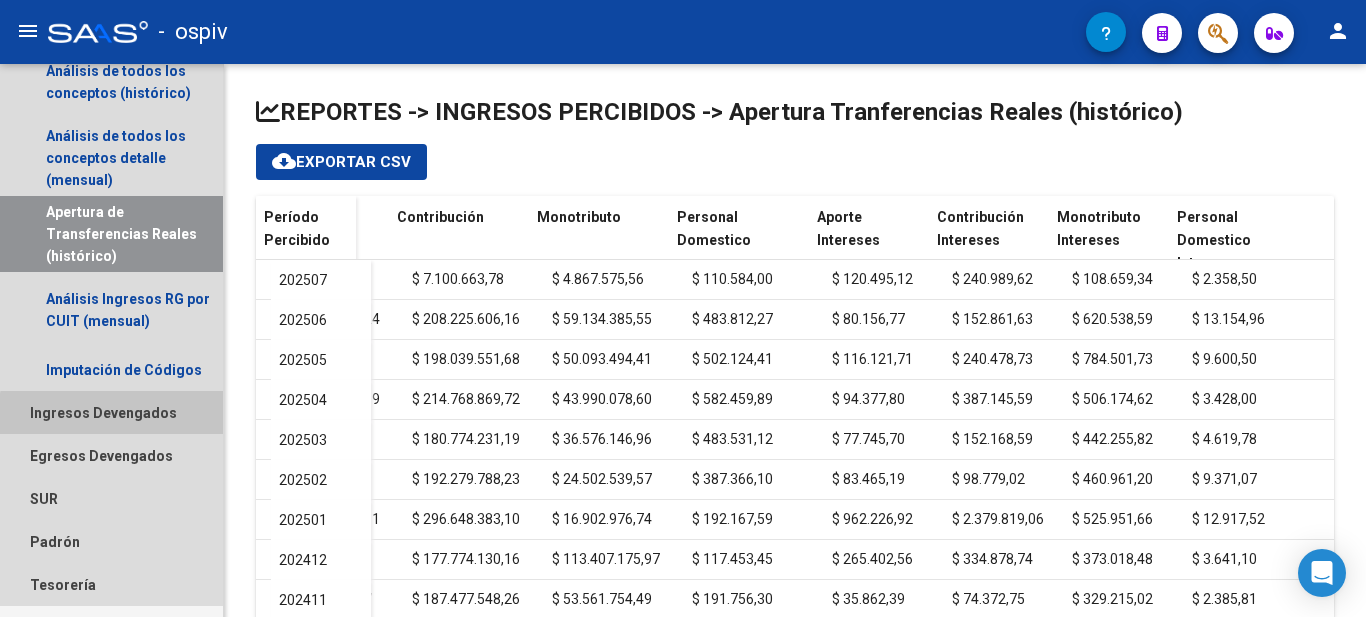 click on "Ingresos Devengados" at bounding box center (111, 412) 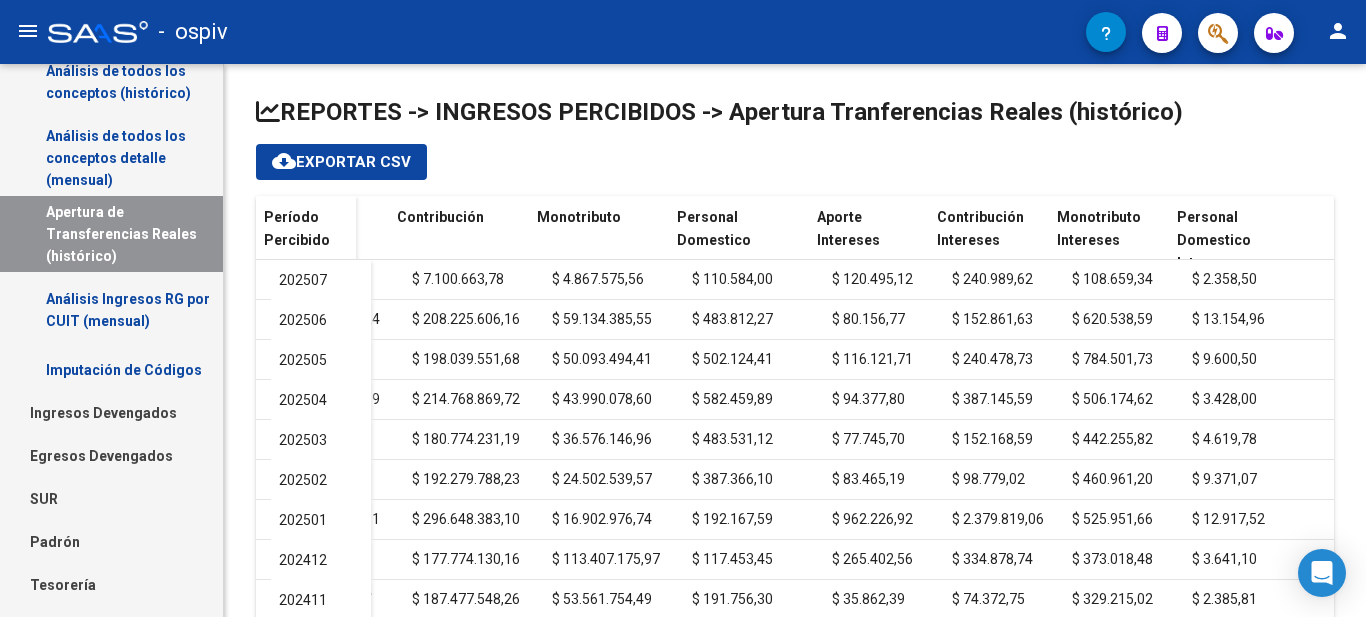 click on "Ingresos Devengados" at bounding box center [111, 412] 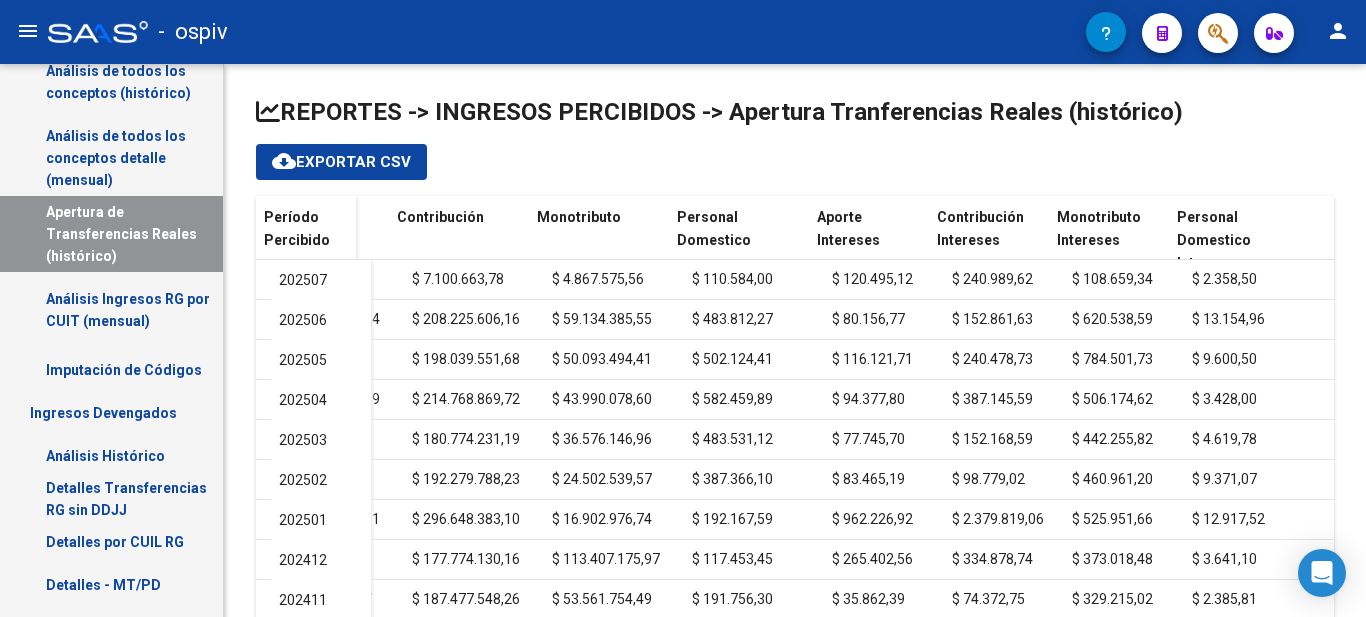 click on "Análisis Histórico" at bounding box center (111, 455) 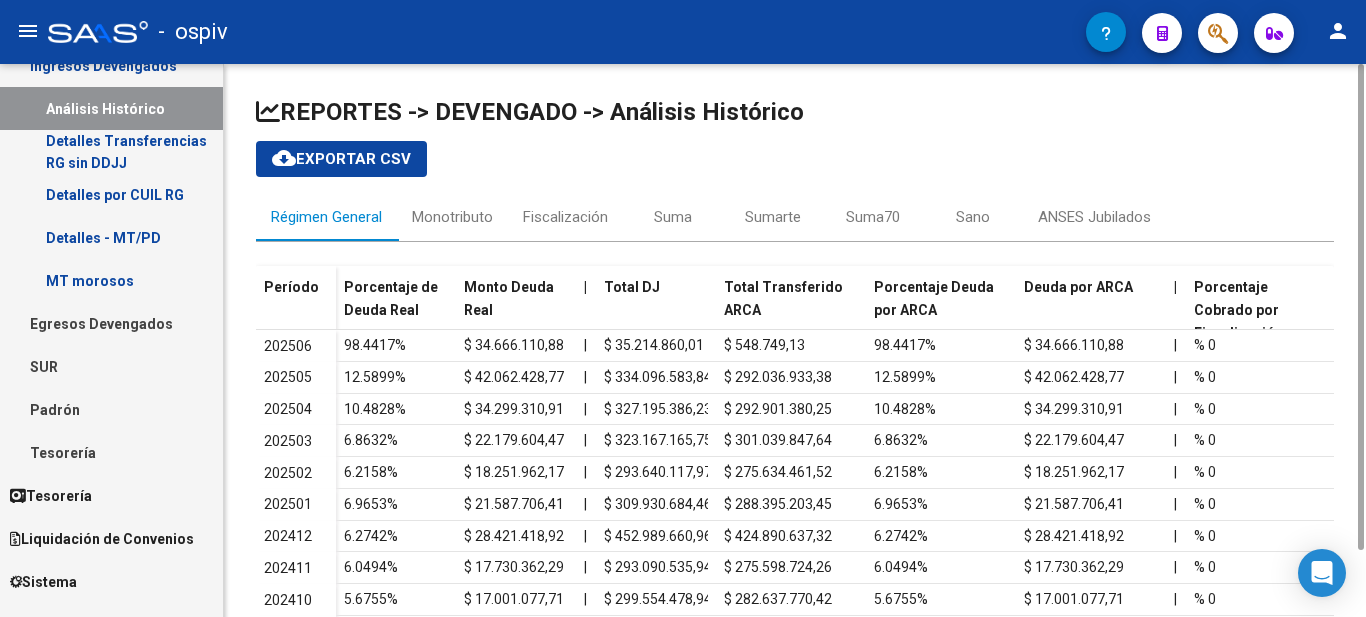 click on "Régimen General Monotributo Fiscalización Suma Sumarte Suma70 Sano ANSES Jubilados" 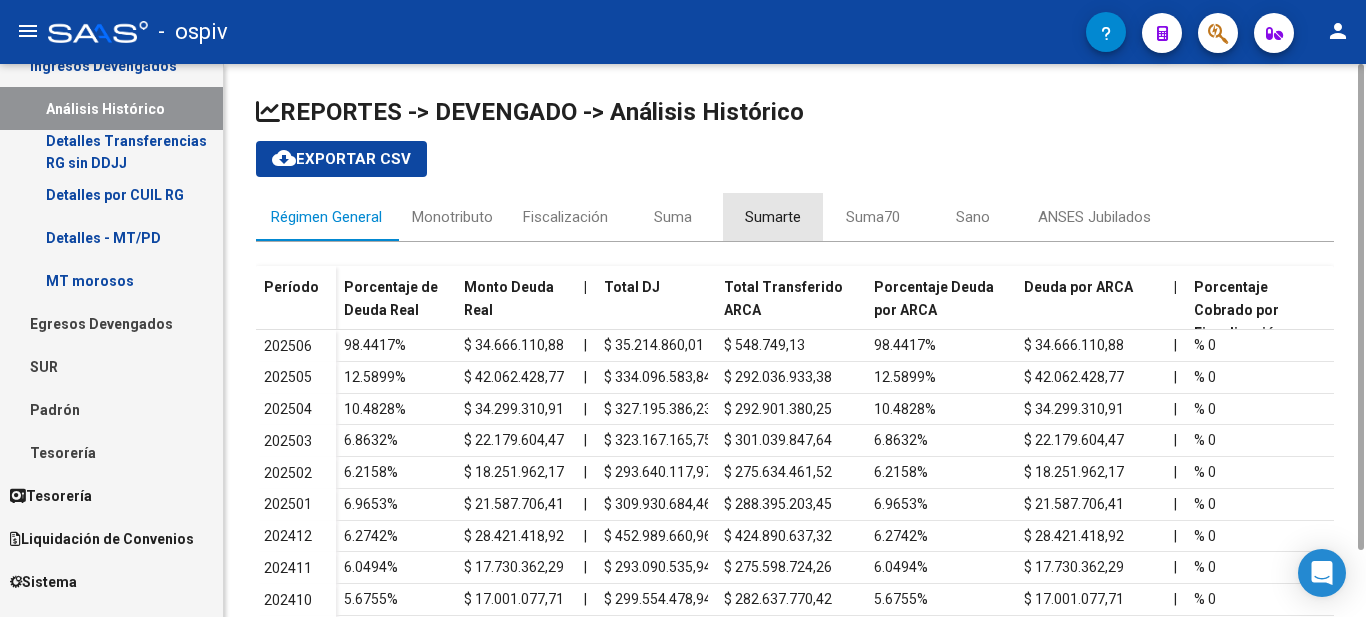 click on "Sumarte" at bounding box center [773, 217] 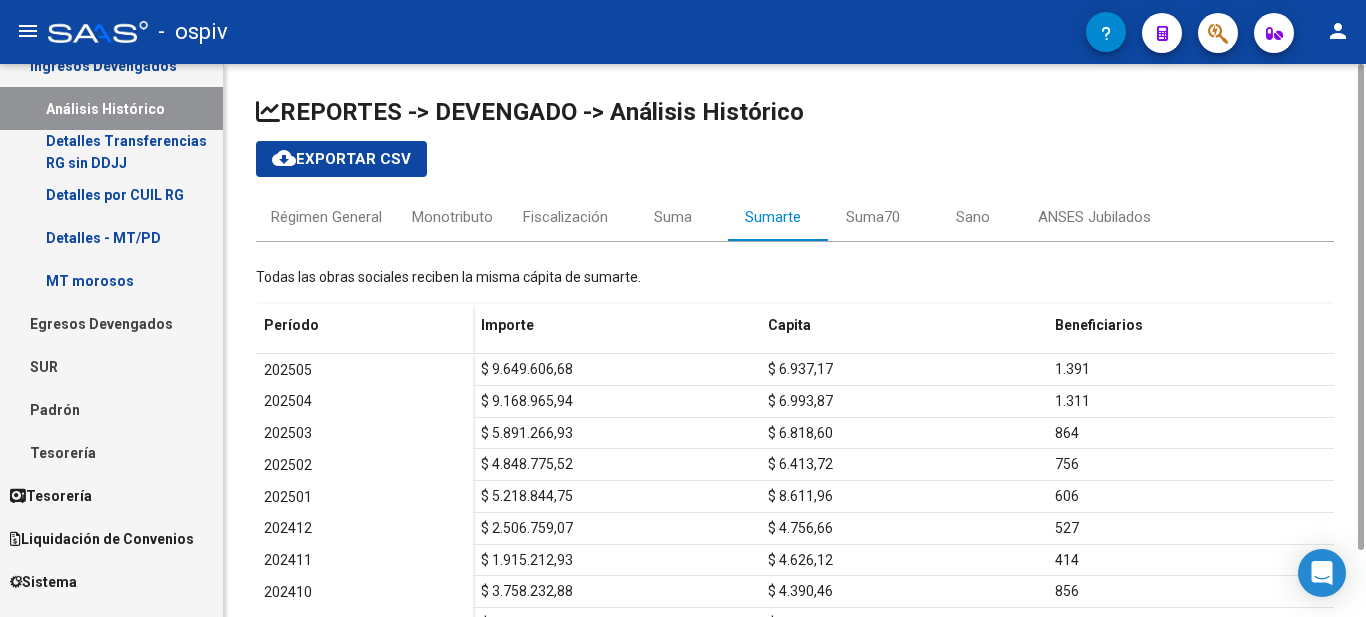 click on "Todas las obras sociales reciben la misma cápita de sumarte." at bounding box center [795, 277] 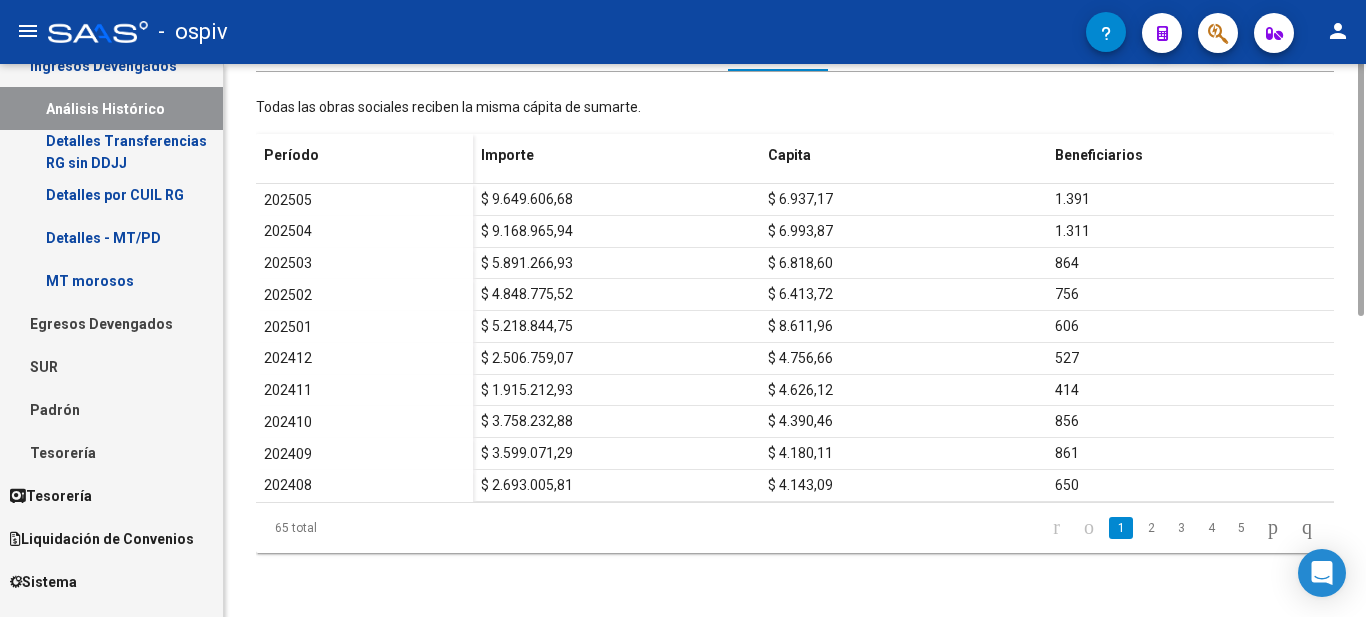 scroll, scrollTop: 0, scrollLeft: 0, axis: both 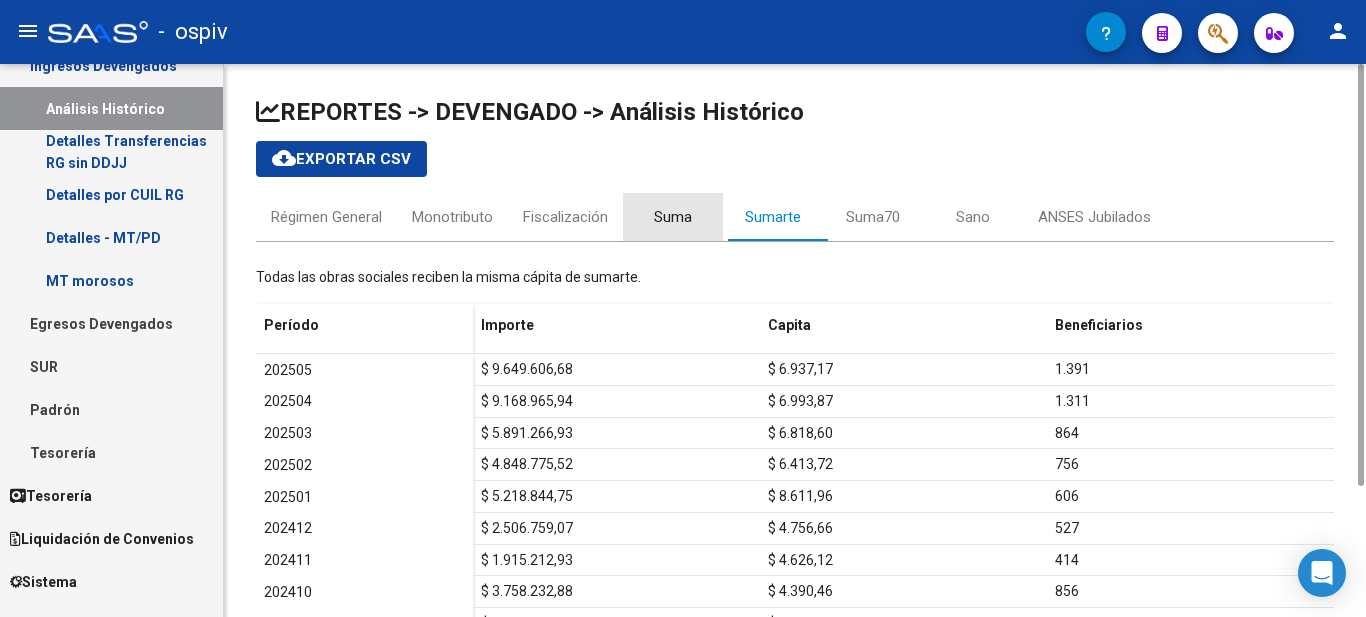 click on "Suma" at bounding box center [673, 217] 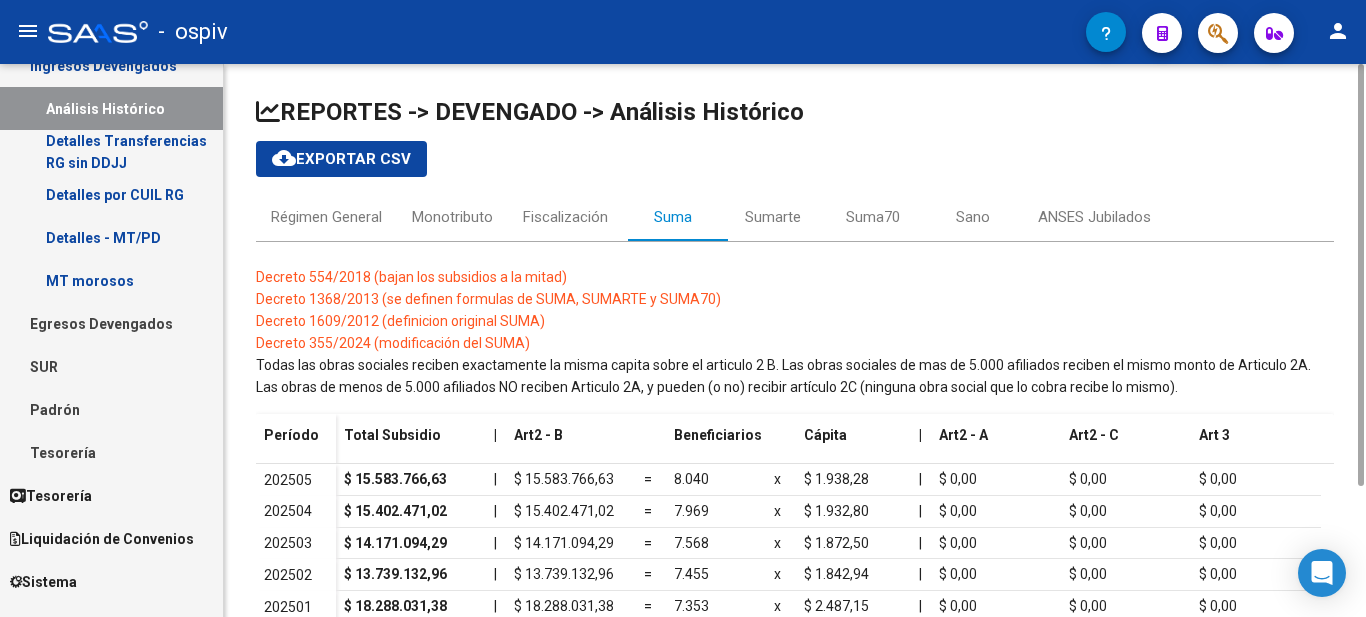 click on "Decreto 1368/2013 (se definen formulas de SUMA, SUMARTE y SUMA70)" at bounding box center [488, 299] 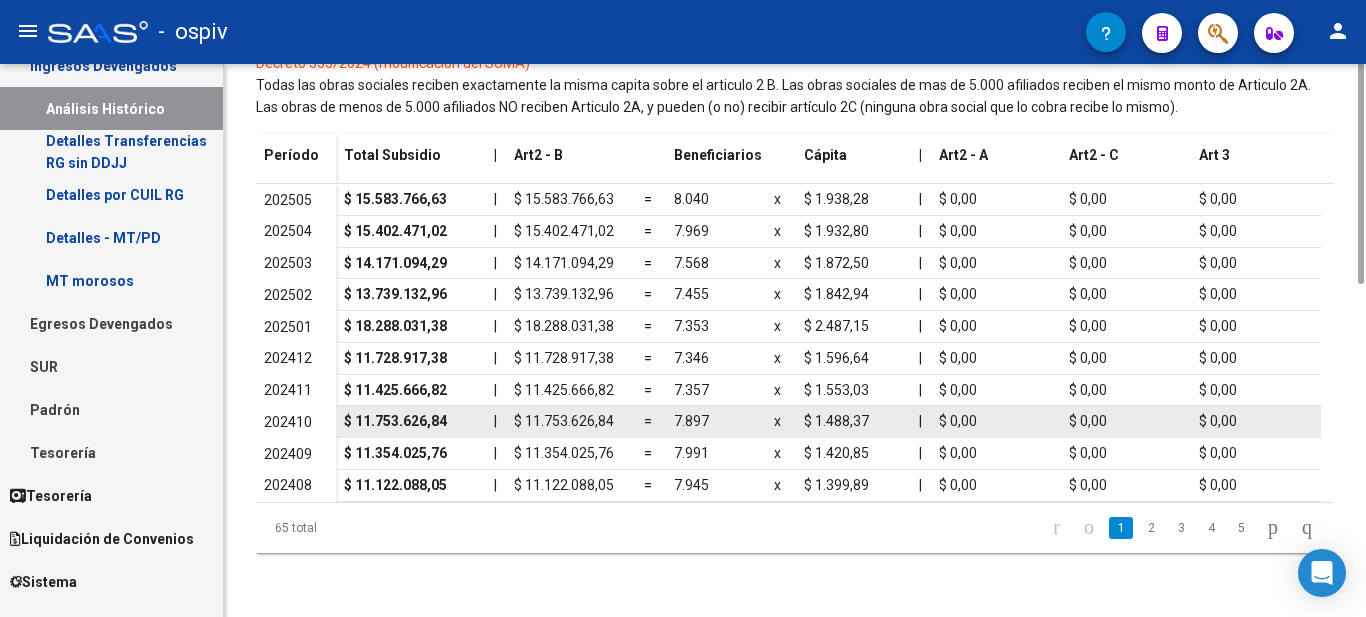 scroll, scrollTop: 0, scrollLeft: 0, axis: both 